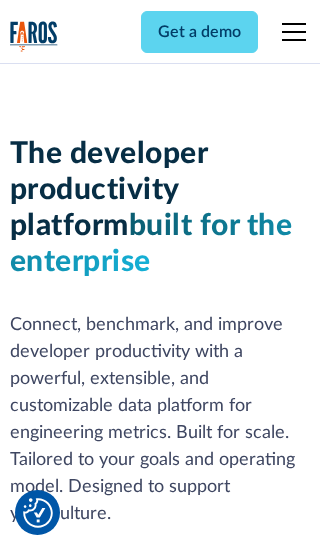 scroll, scrollTop: 0, scrollLeft: 0, axis: both 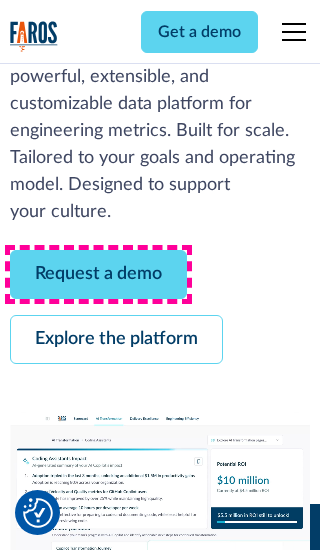 click on "Request a demo" at bounding box center (98, 274) 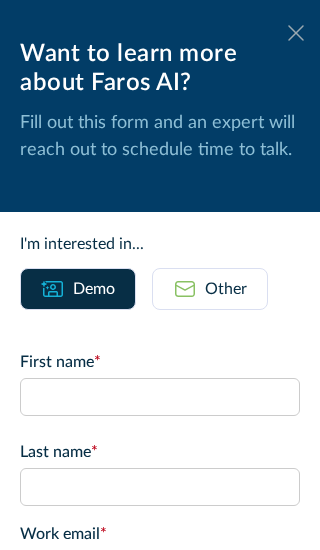 click 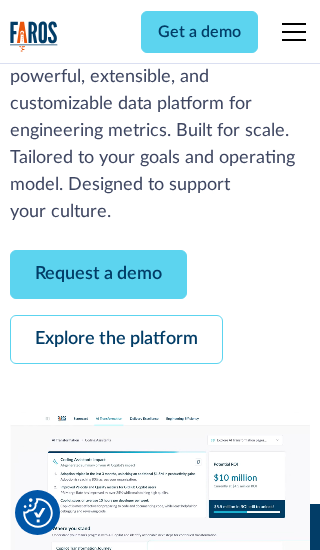 scroll, scrollTop: 367, scrollLeft: 0, axis: vertical 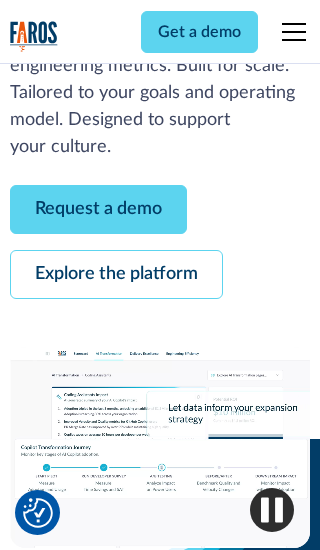 click on "Explore the platform" at bounding box center [116, 274] 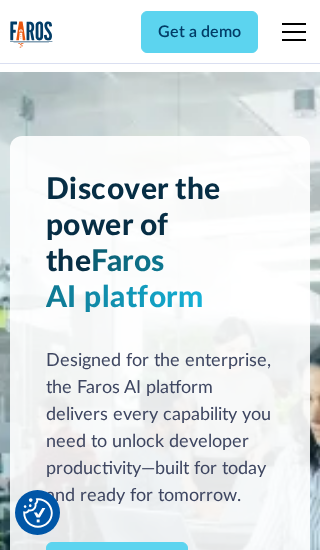 scroll, scrollTop: 0, scrollLeft: 0, axis: both 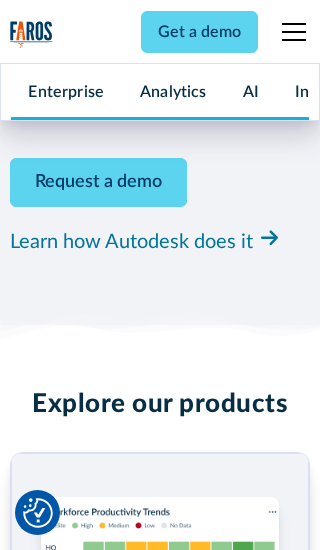 click on "Pricing" at bounding box center [34, 2462] 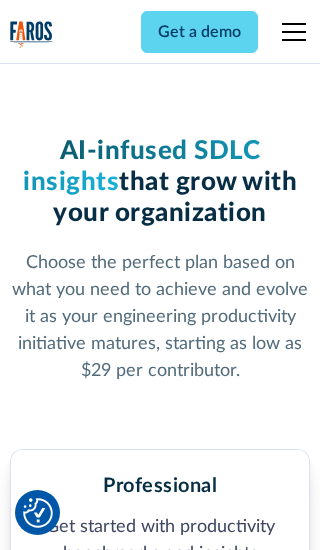 scroll, scrollTop: 0, scrollLeft: 0, axis: both 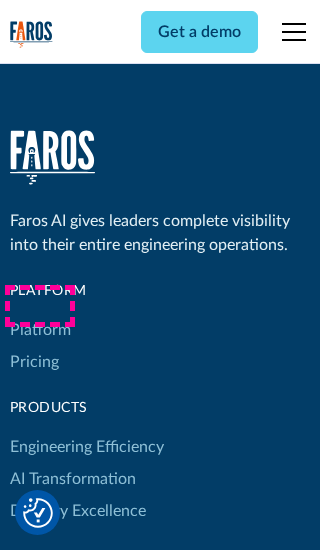 click on "Platform" at bounding box center [40, 330] 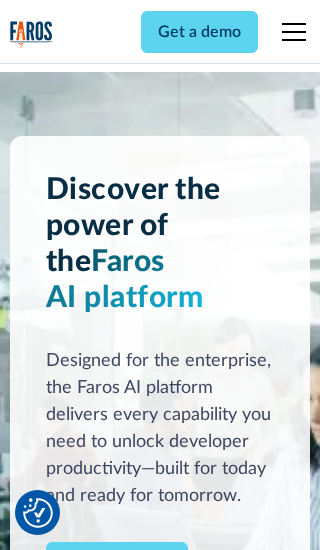scroll, scrollTop: 0, scrollLeft: 0, axis: both 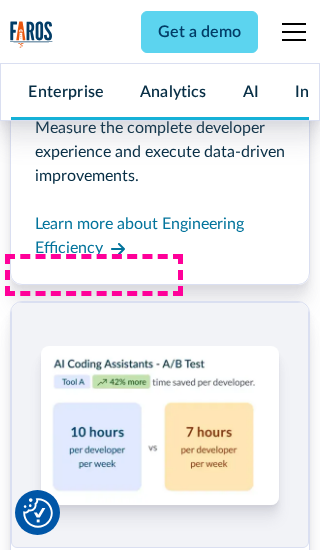click on "Coding Assistant Impact" at bounding box center (95, 2431) 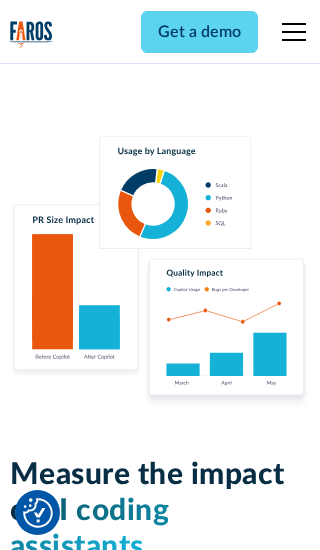 scroll, scrollTop: 0, scrollLeft: 0, axis: both 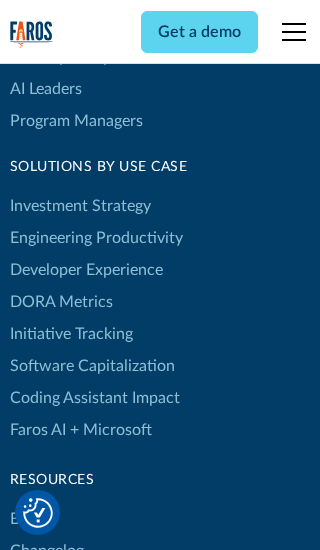 click on "DORA Metrics" at bounding box center (61, 302) 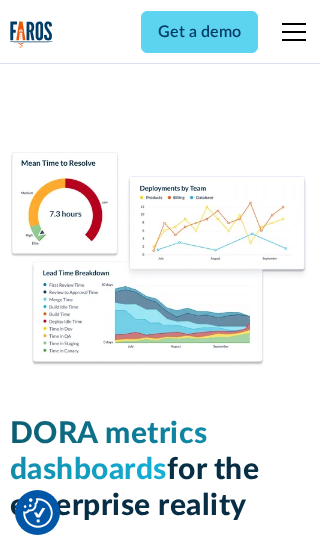 scroll, scrollTop: 0, scrollLeft: 0, axis: both 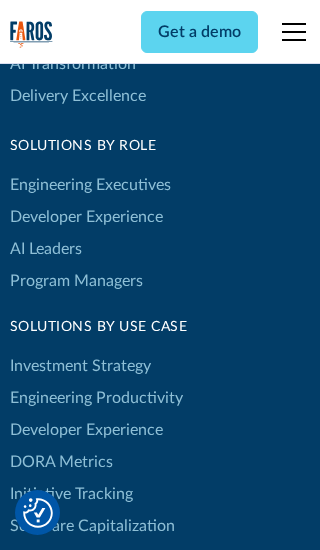 click on "Blog" at bounding box center [25, 679] 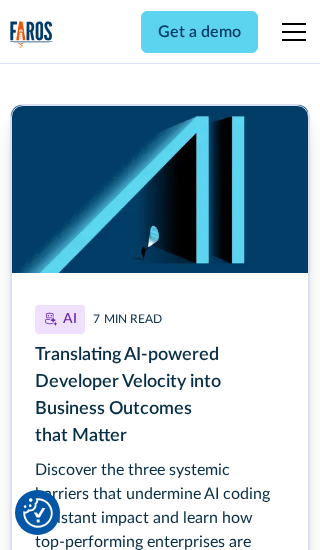 scroll, scrollTop: 0, scrollLeft: 0, axis: both 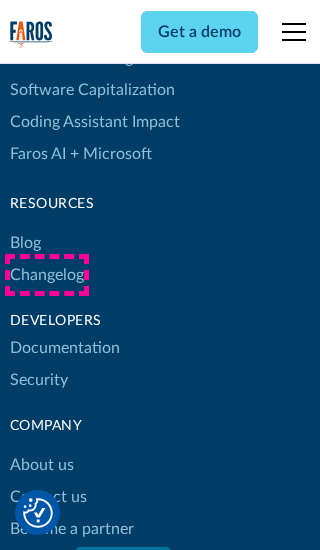 click on "Changelog" at bounding box center [47, 275] 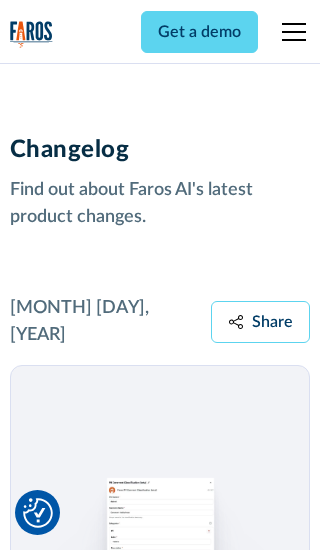 scroll, scrollTop: 0, scrollLeft: 0, axis: both 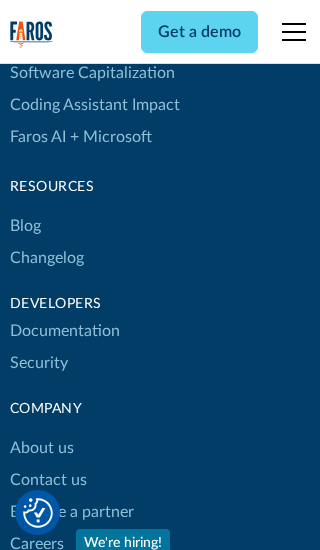 click on "About us" at bounding box center [42, 448] 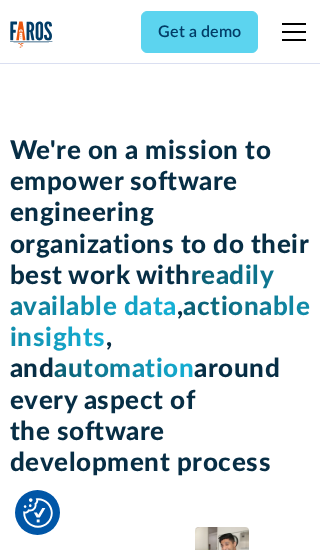 scroll, scrollTop: 0, scrollLeft: 0, axis: both 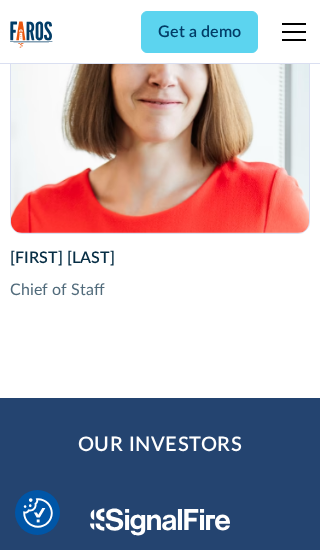 click on "Contact us" at bounding box center (48, 2829) 